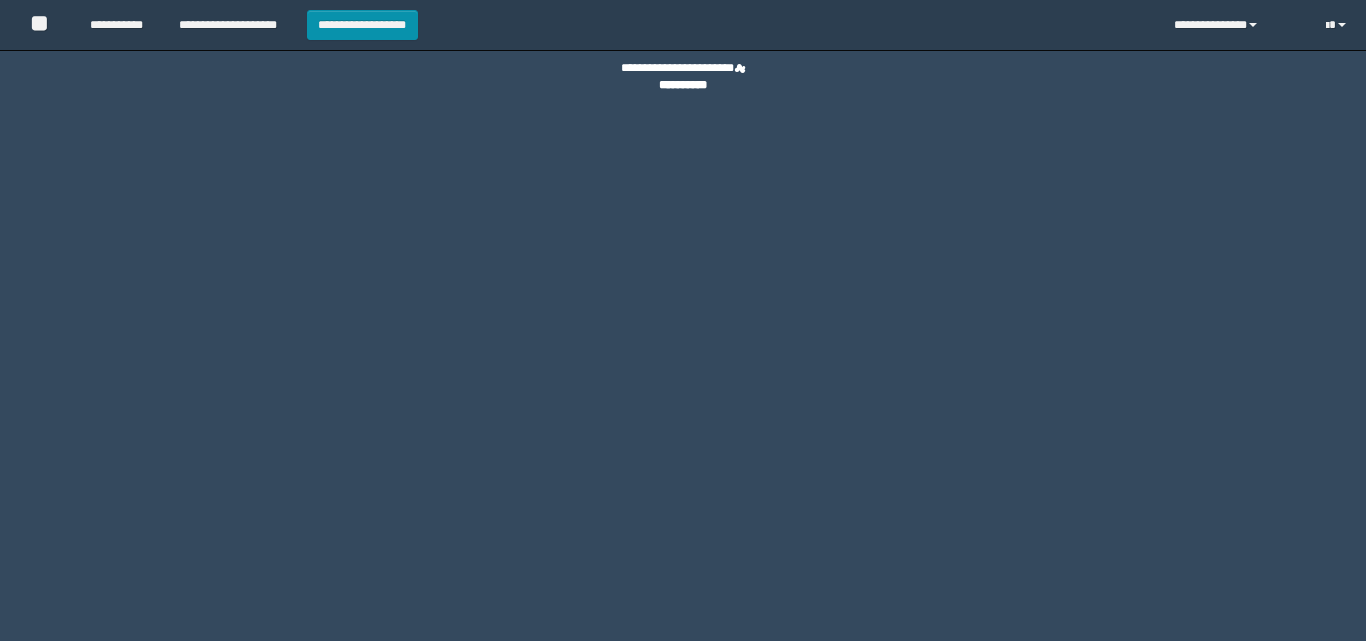 scroll, scrollTop: 0, scrollLeft: 0, axis: both 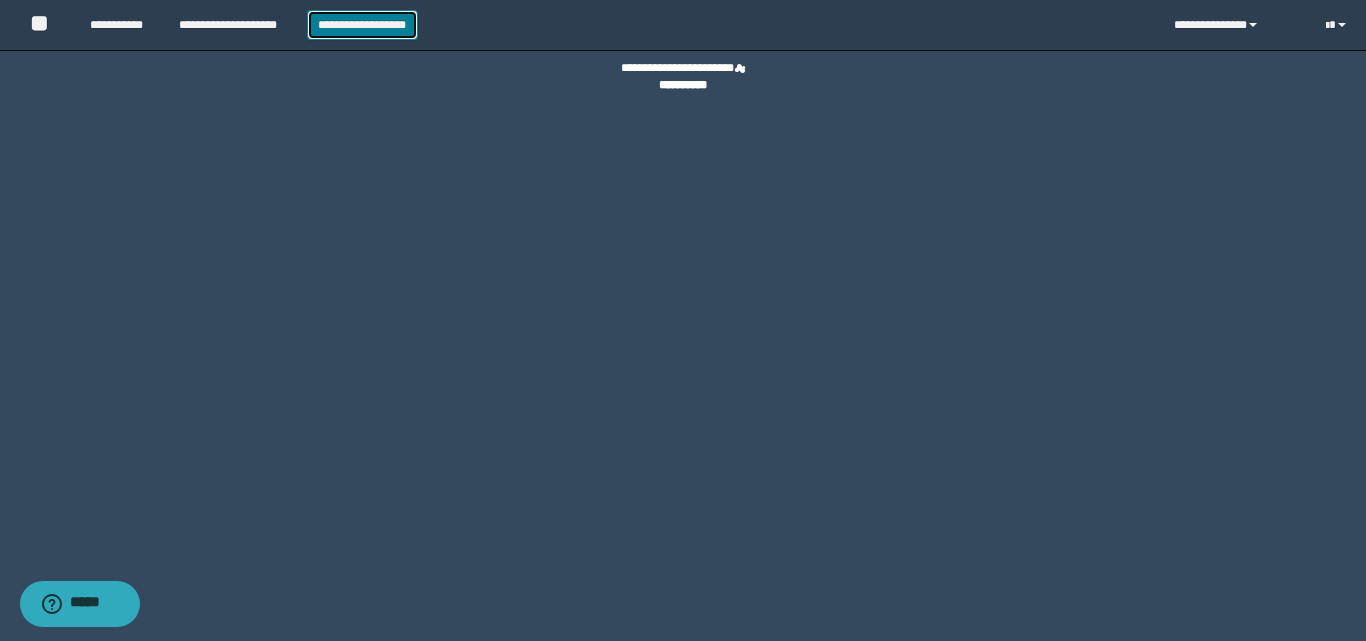 click on "**********" at bounding box center (362, 25) 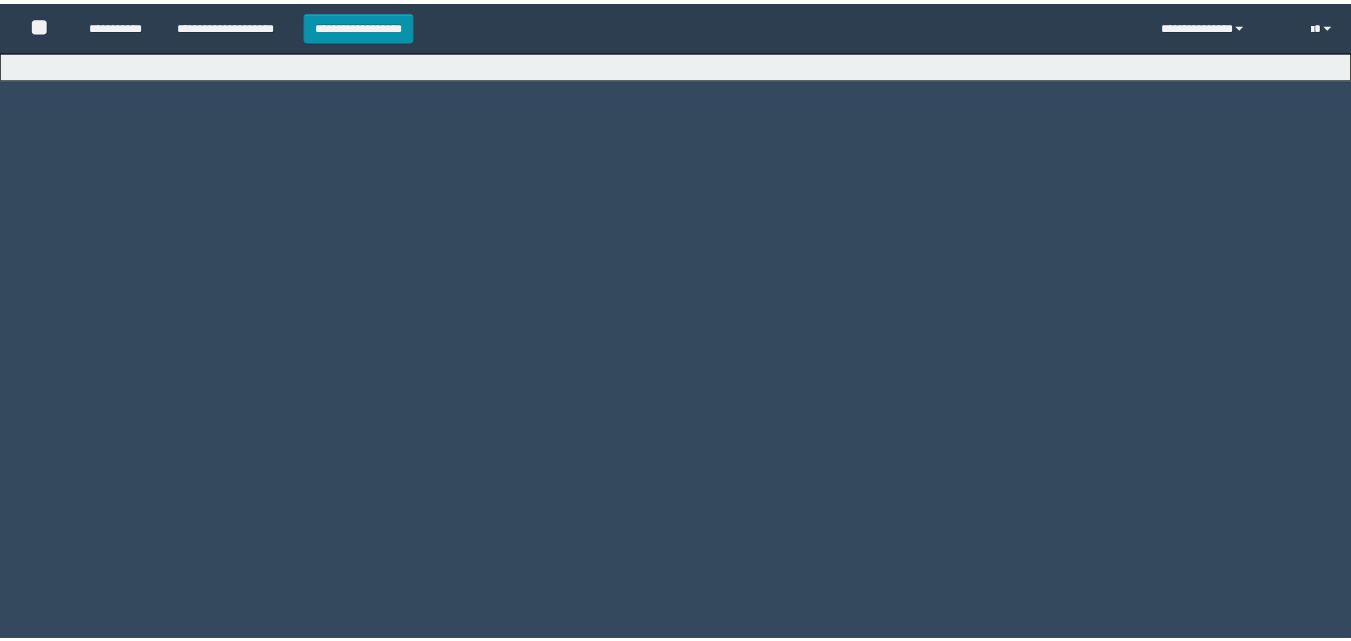 scroll, scrollTop: 0, scrollLeft: 0, axis: both 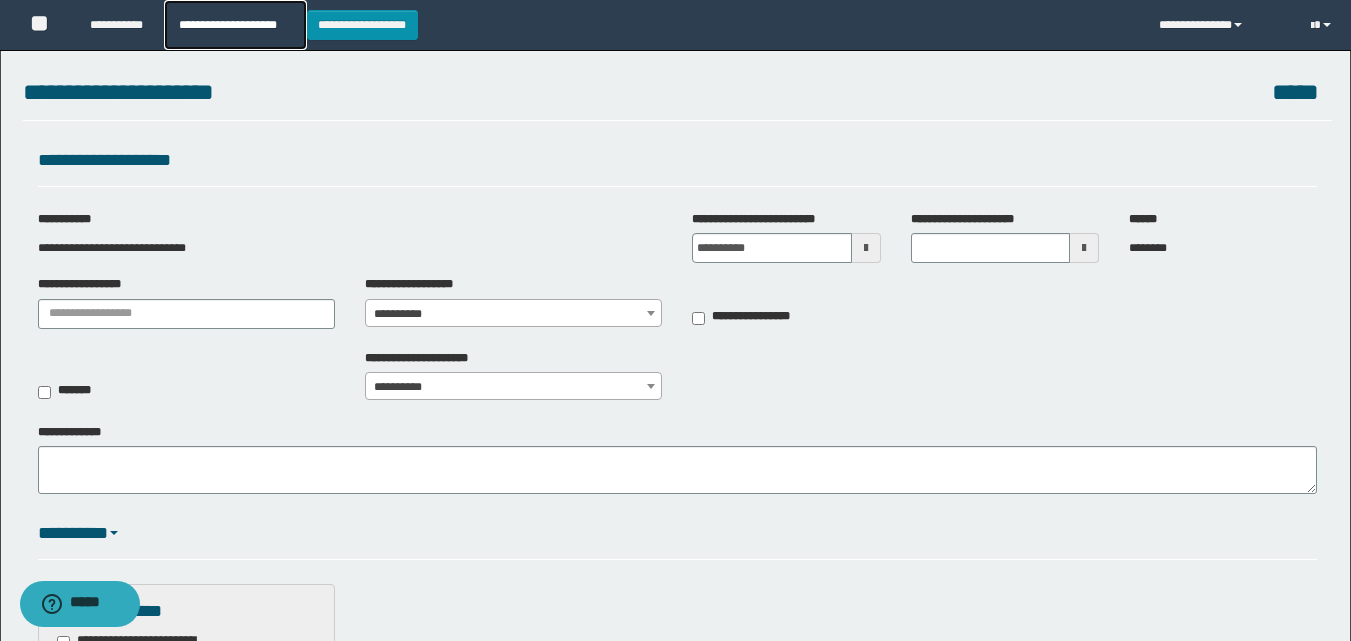 click on "**********" at bounding box center [235, 25] 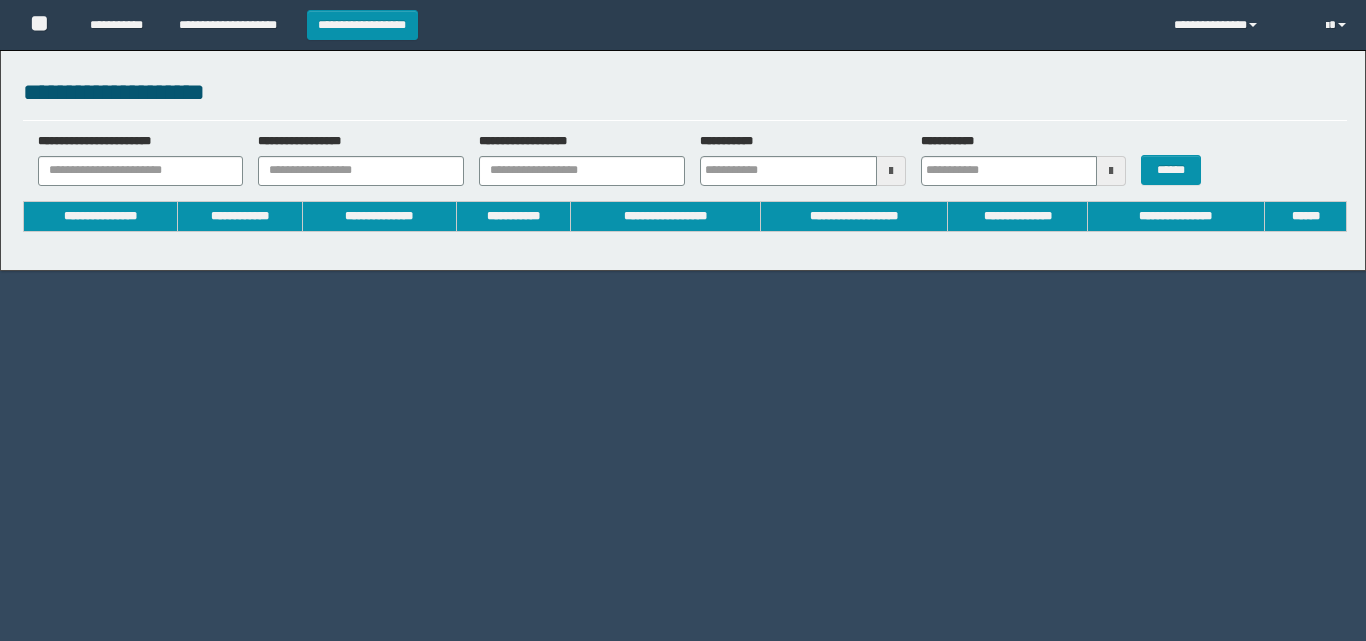 type on "**********" 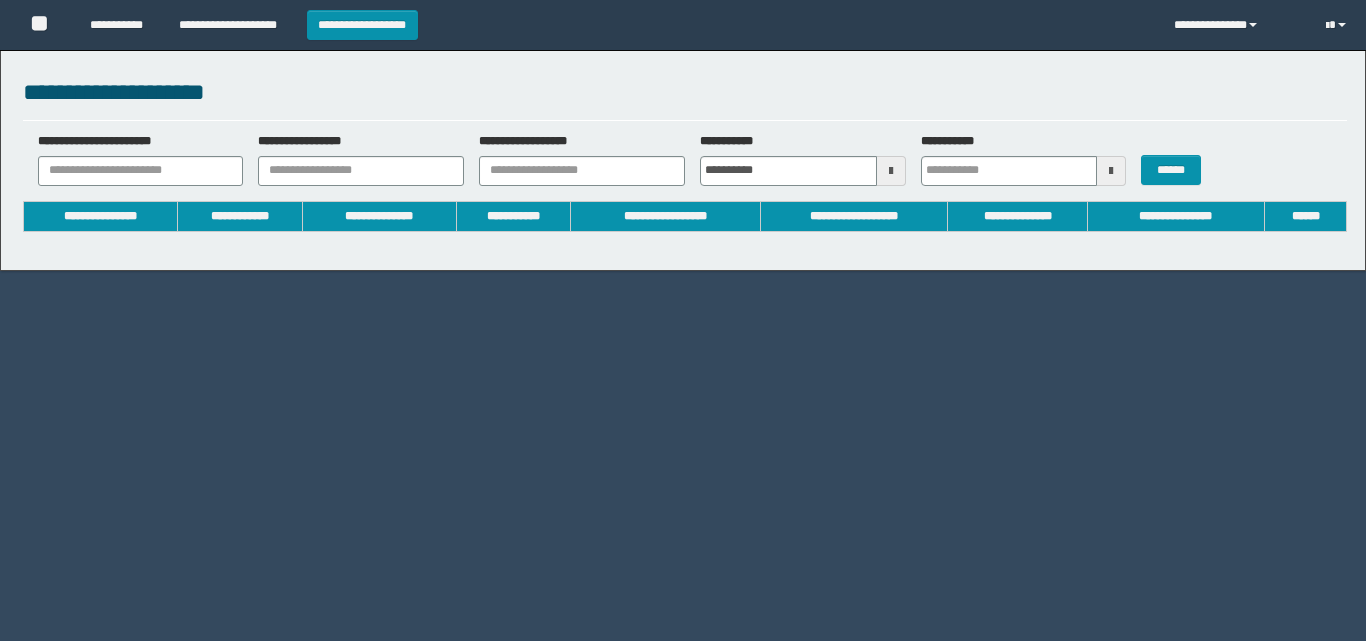 type on "**********" 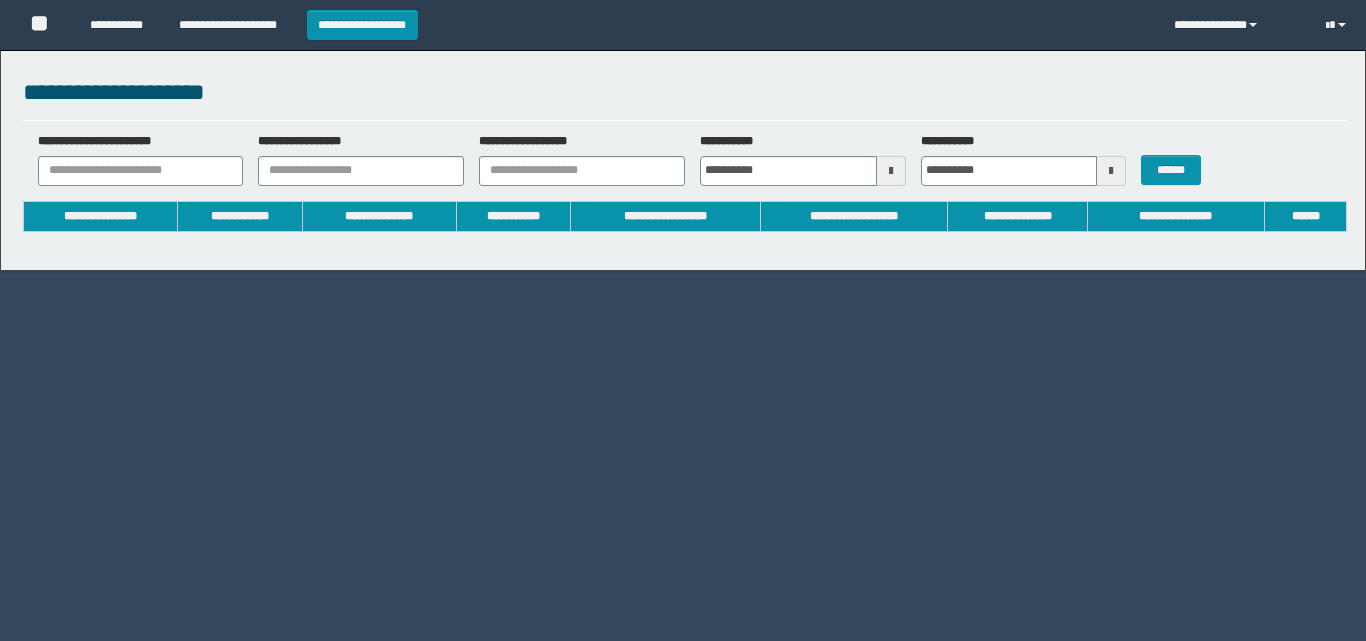 scroll, scrollTop: 0, scrollLeft: 0, axis: both 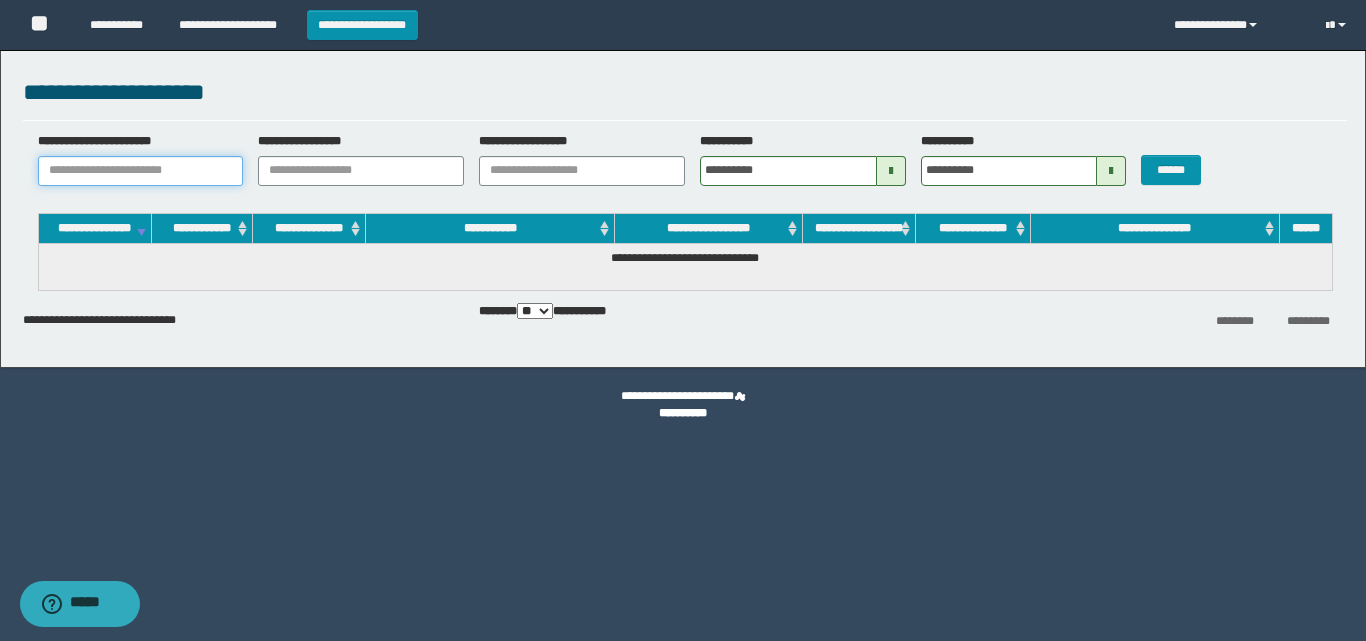 click on "**********" at bounding box center (141, 171) 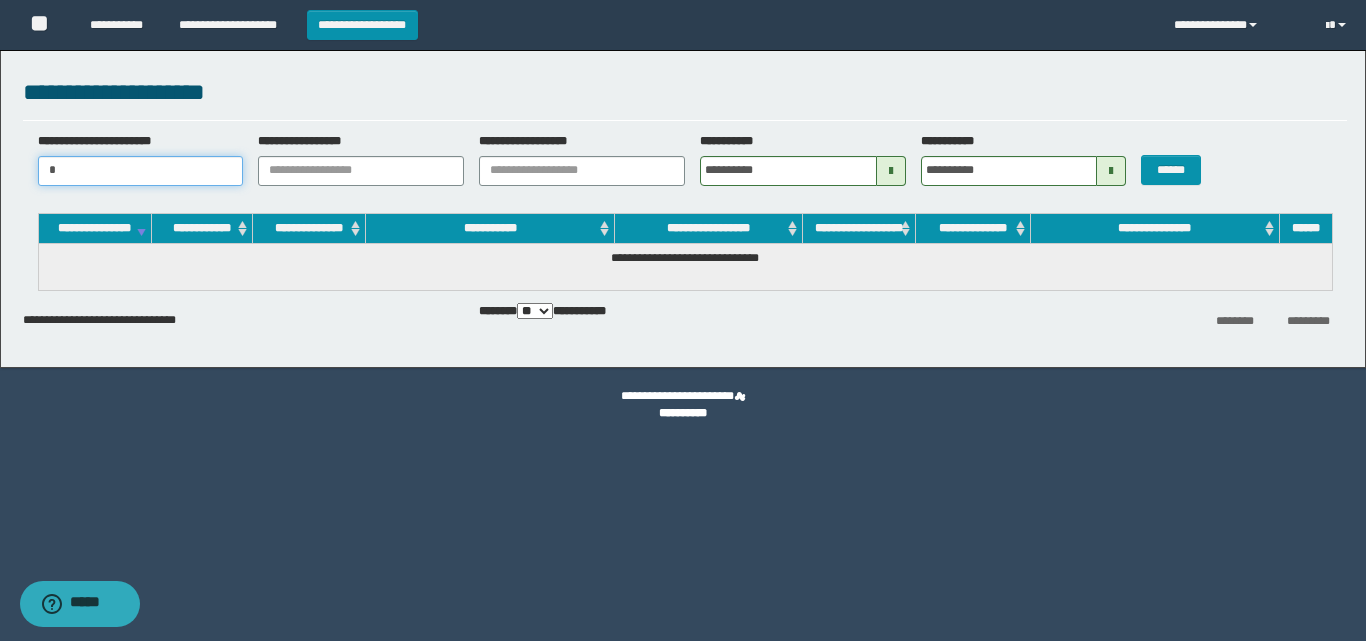 type 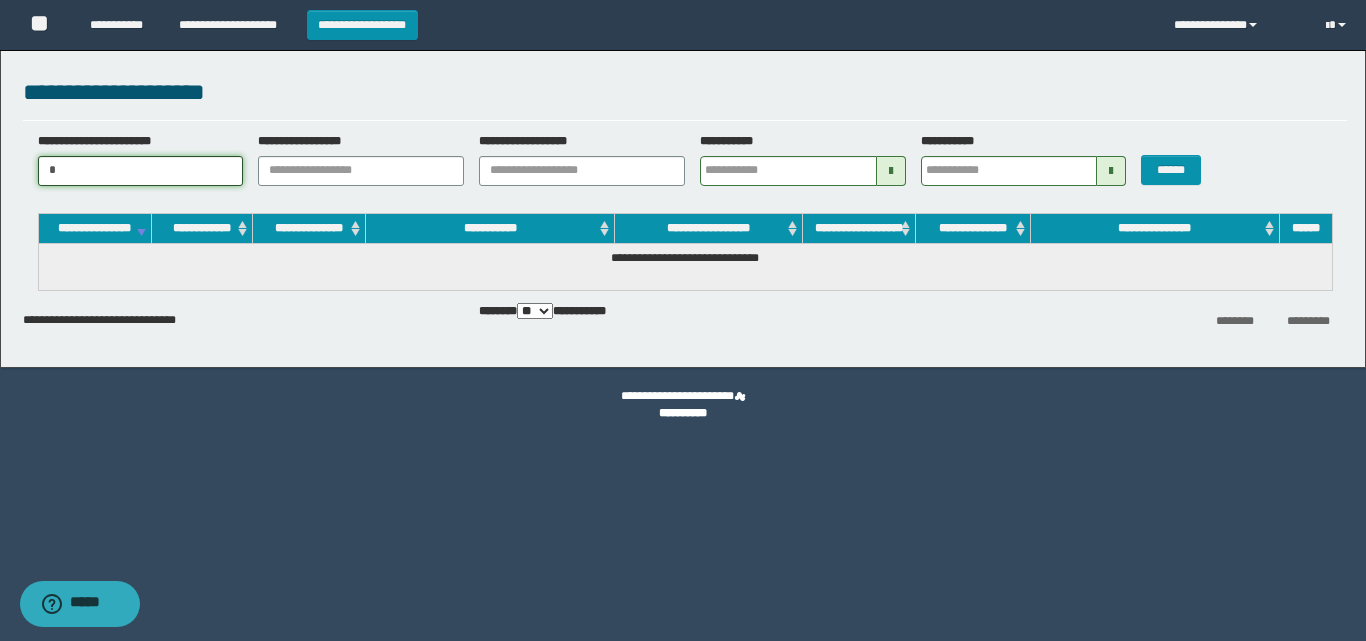 type on "**" 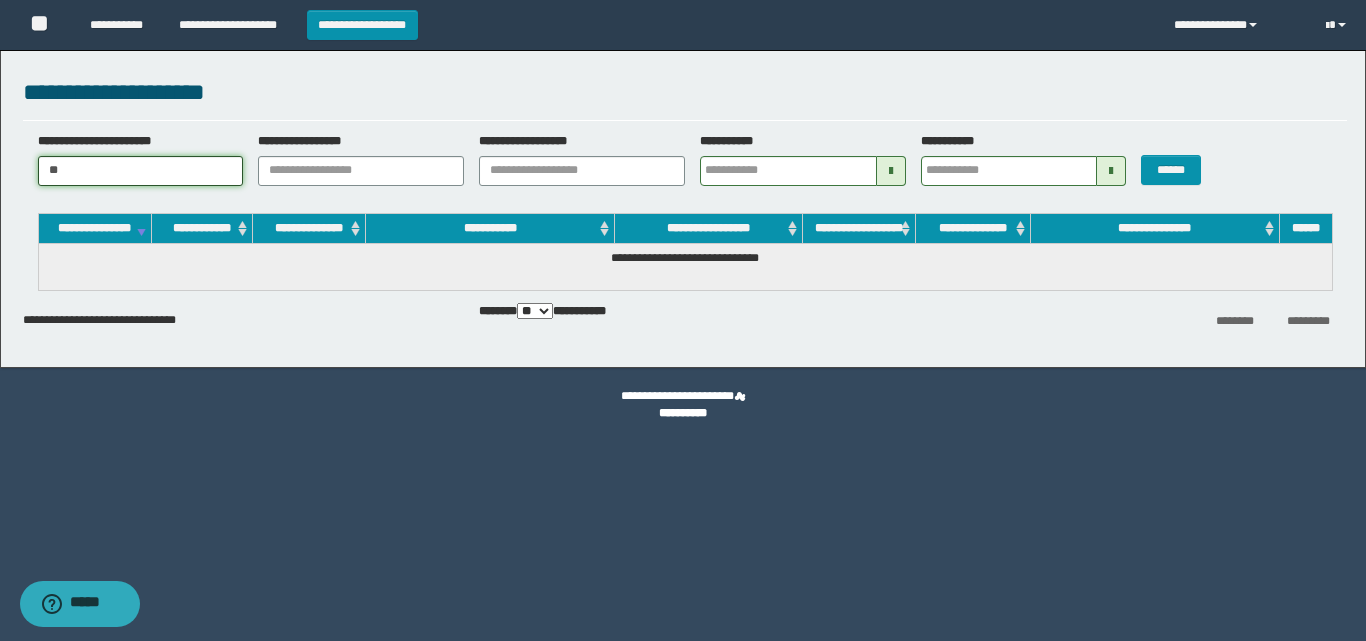 type 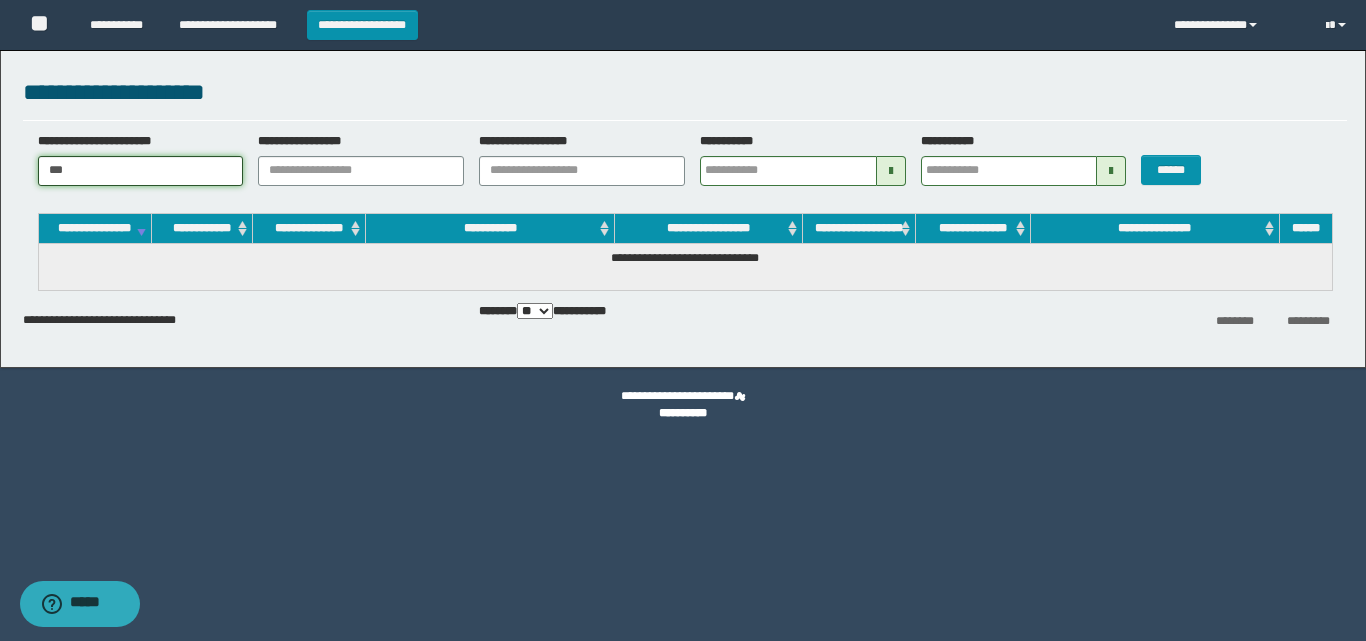 type 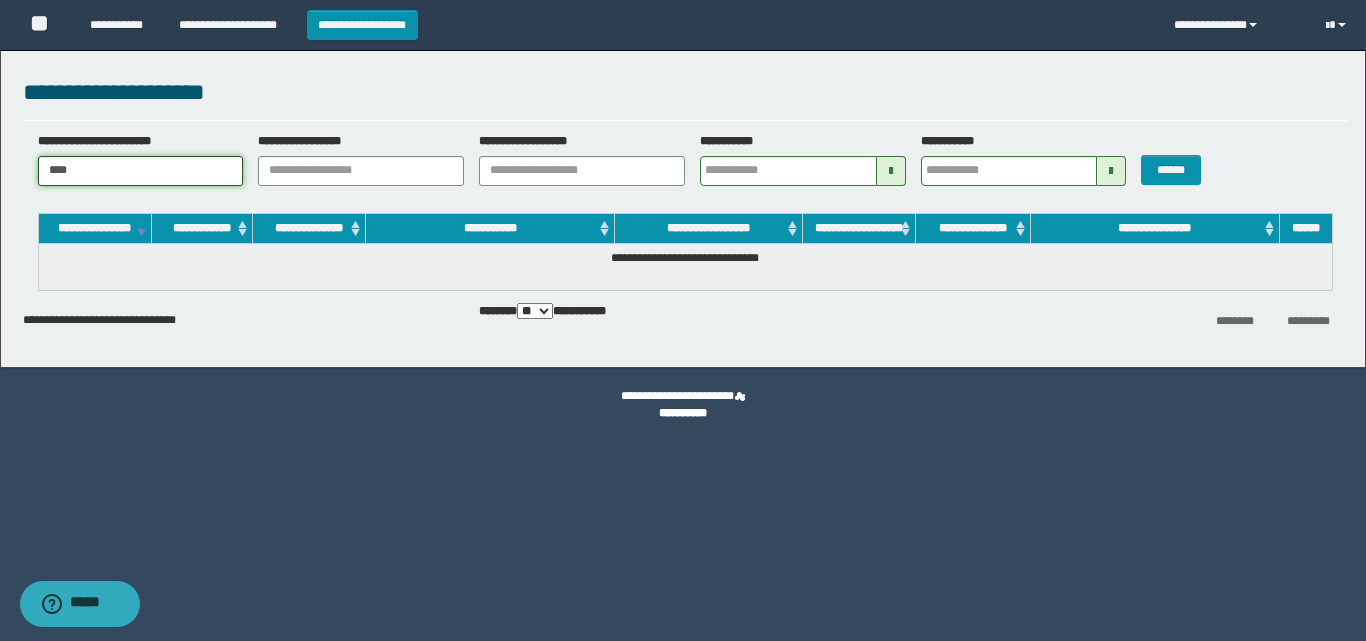 type 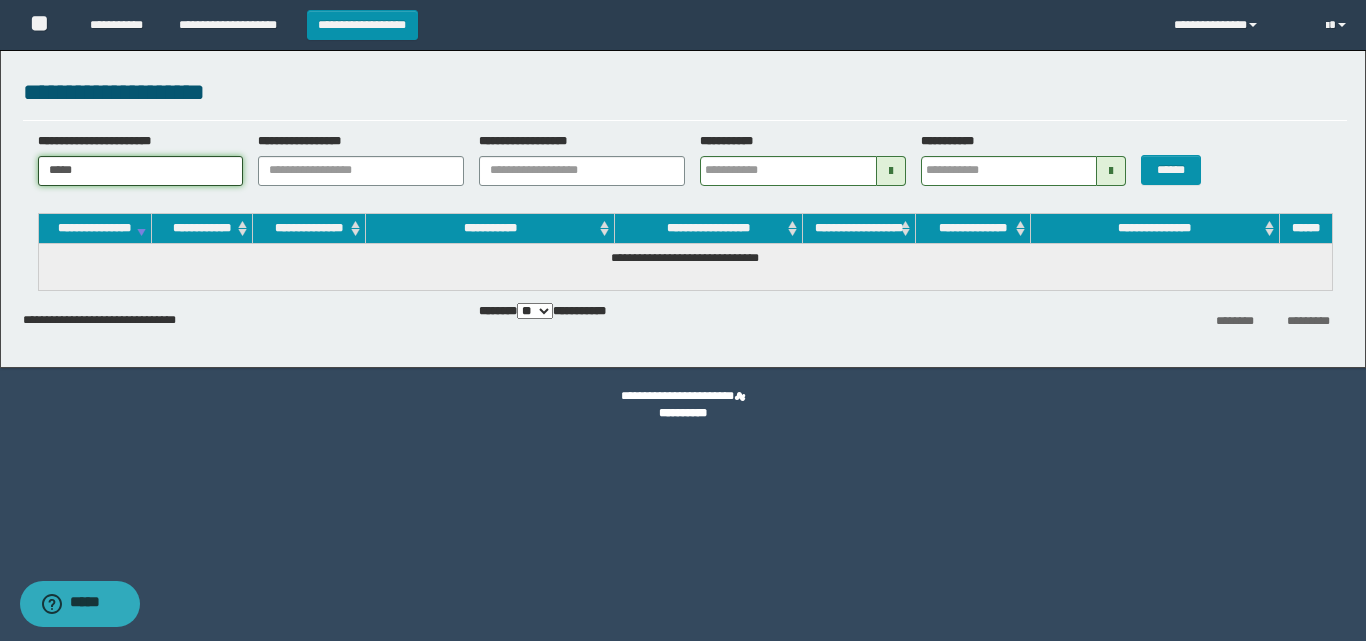 type 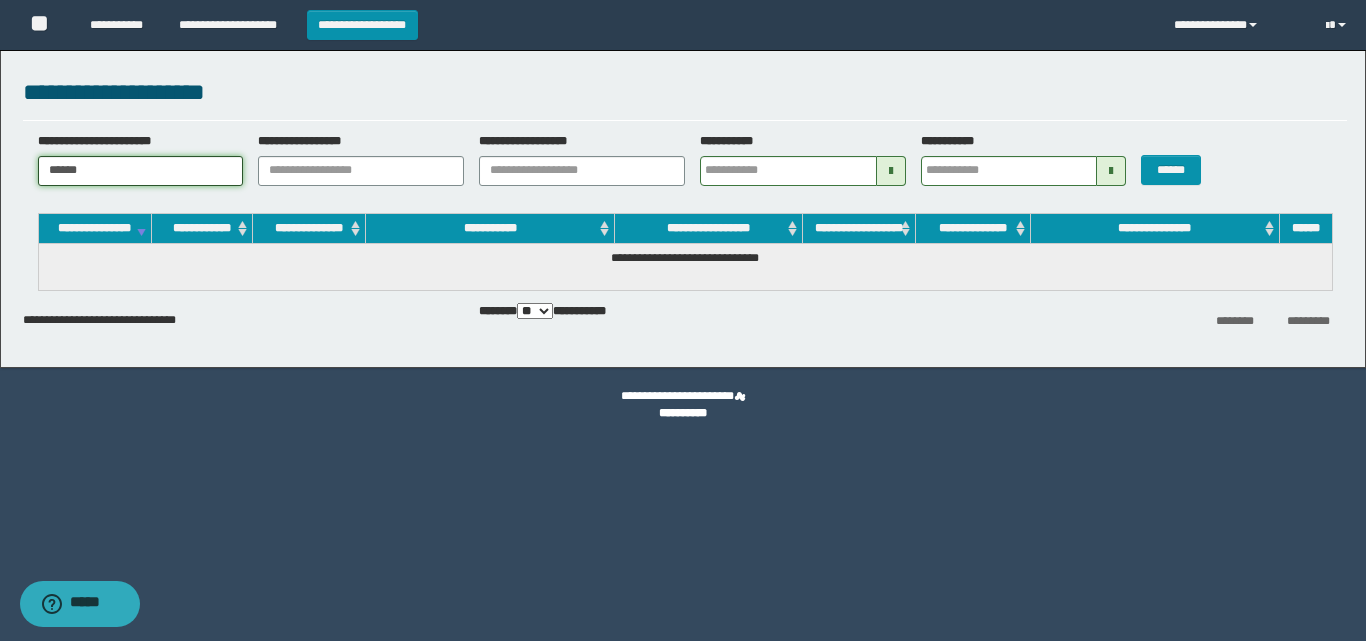 type 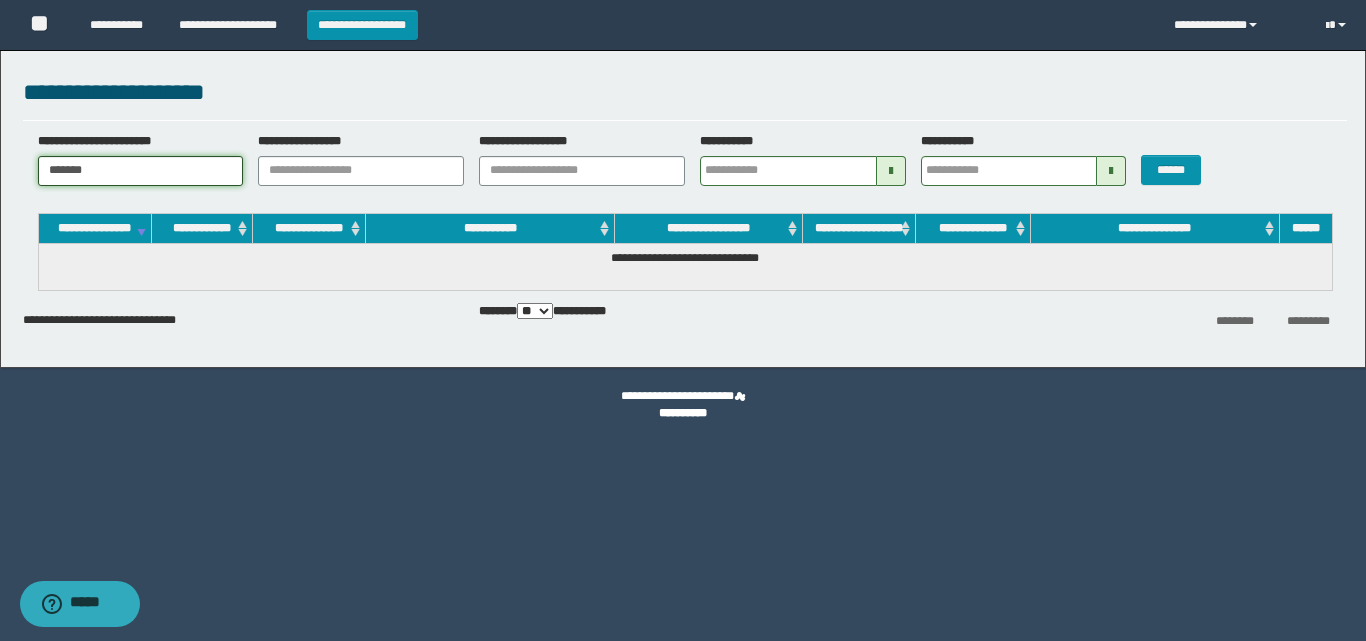 type 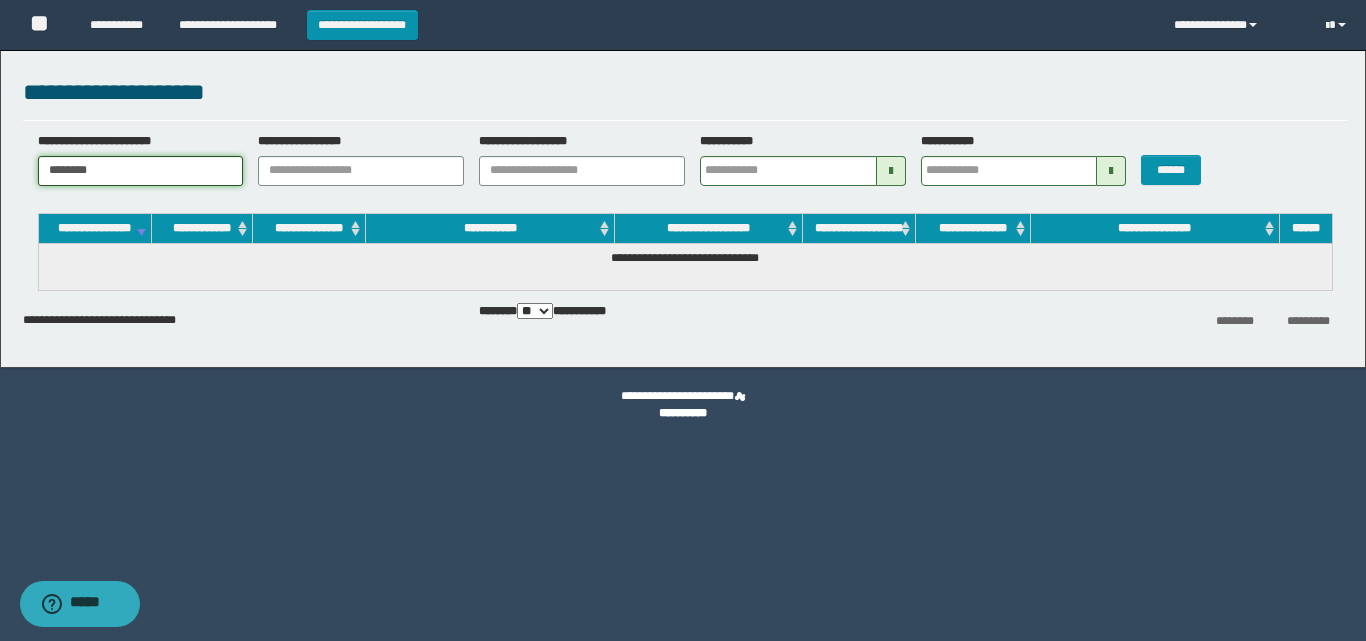 type 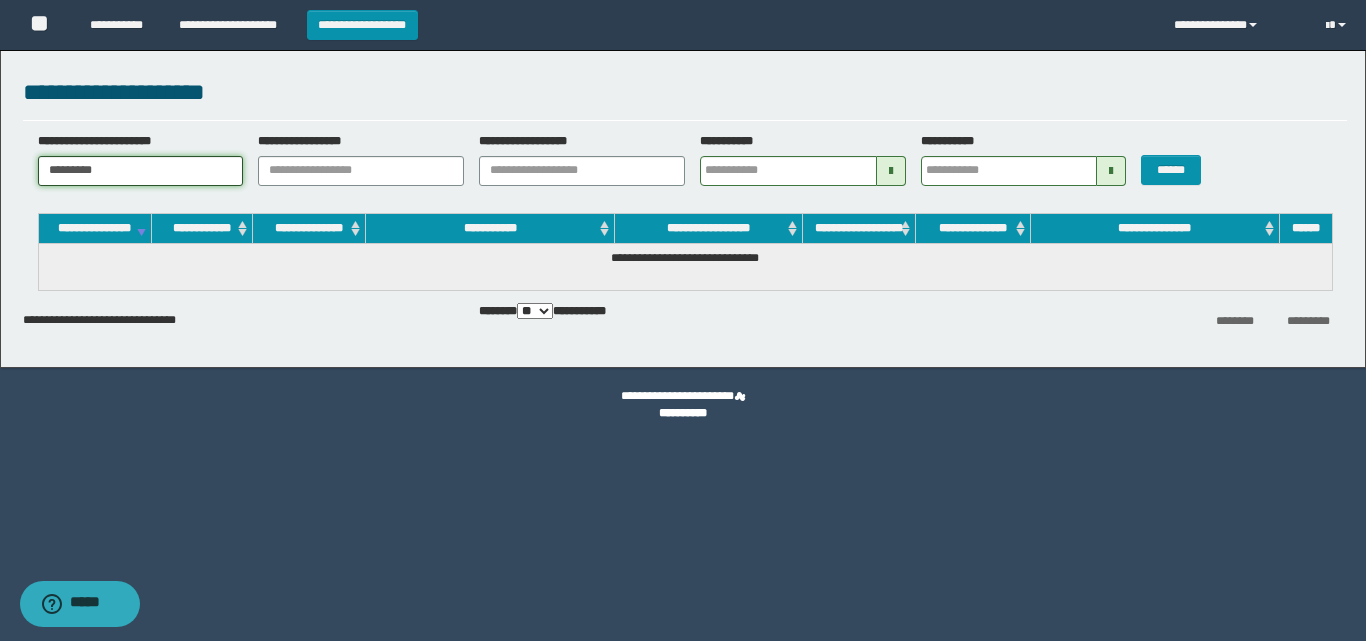 type 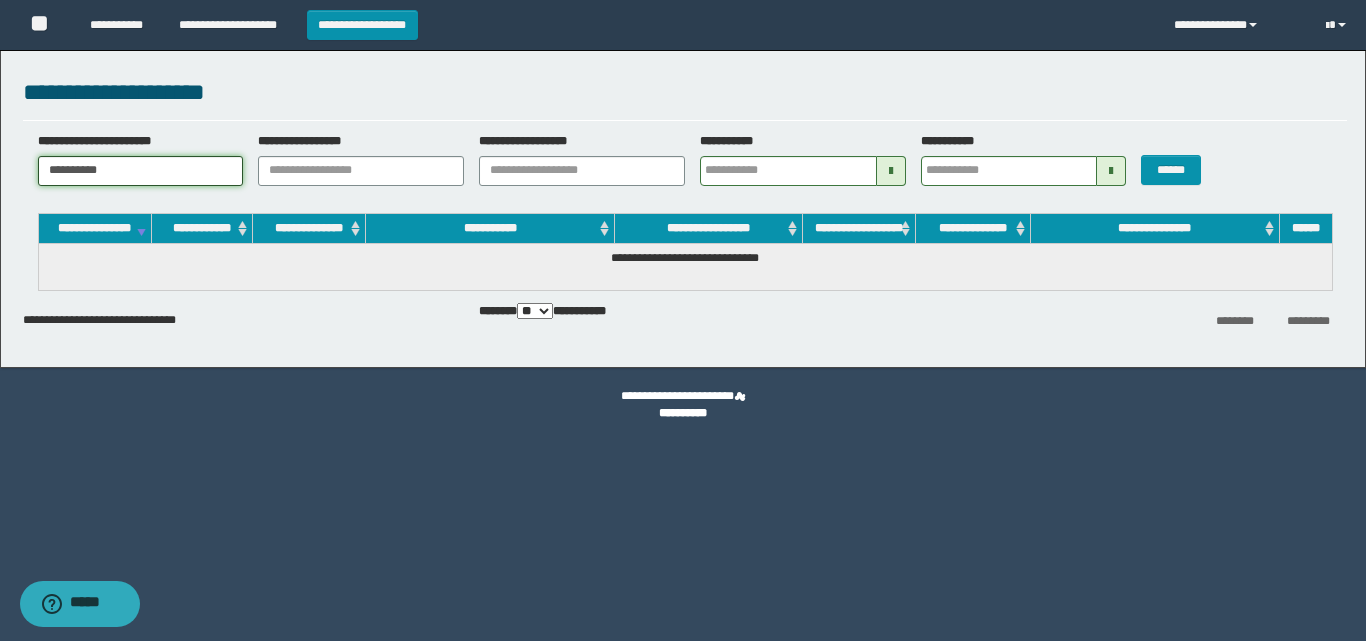type 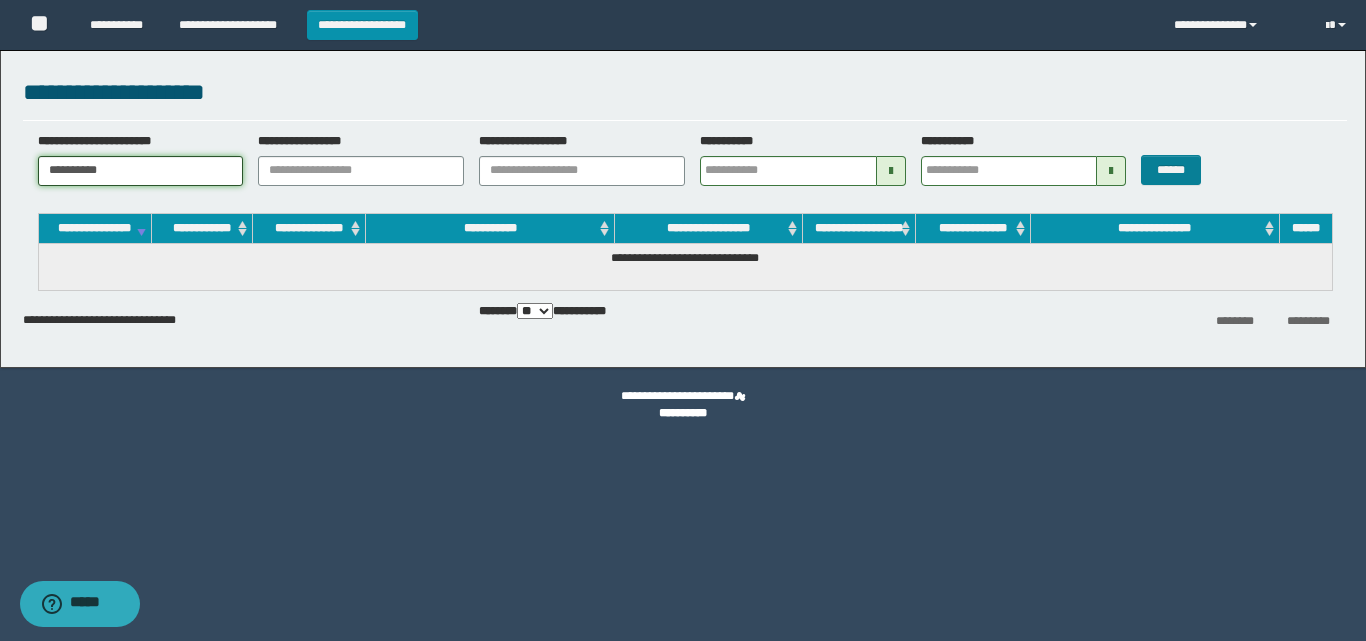 type on "**********" 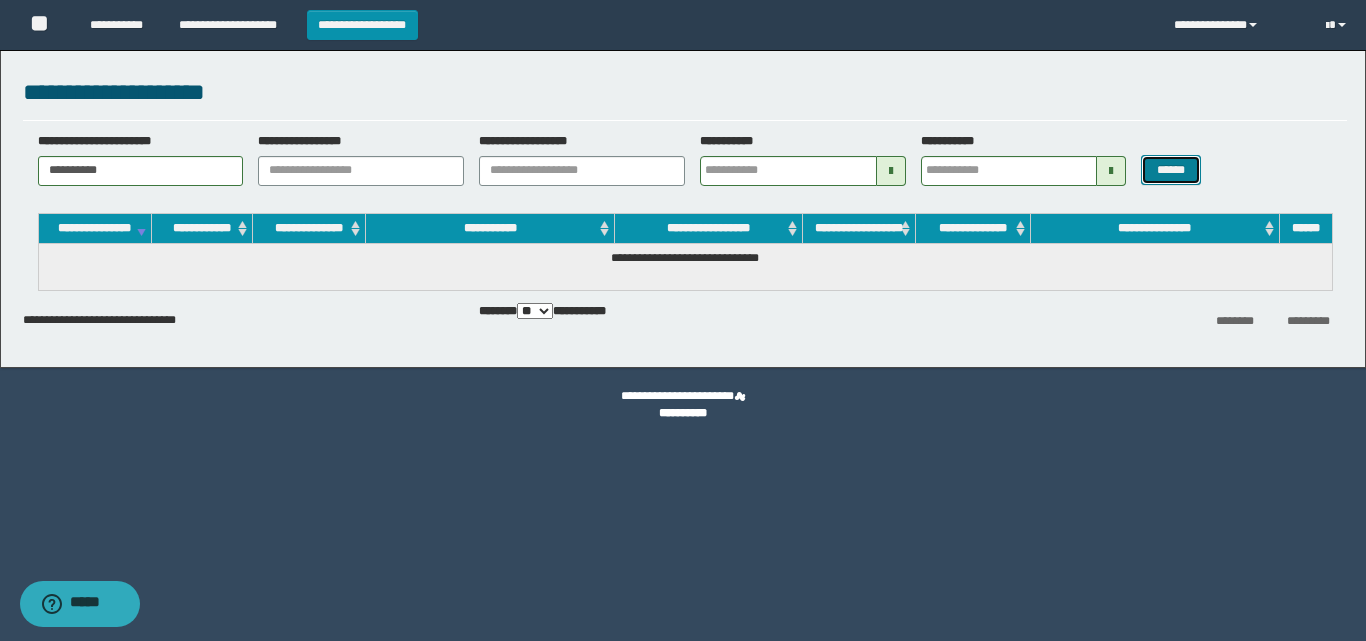 click on "******" at bounding box center (1170, 170) 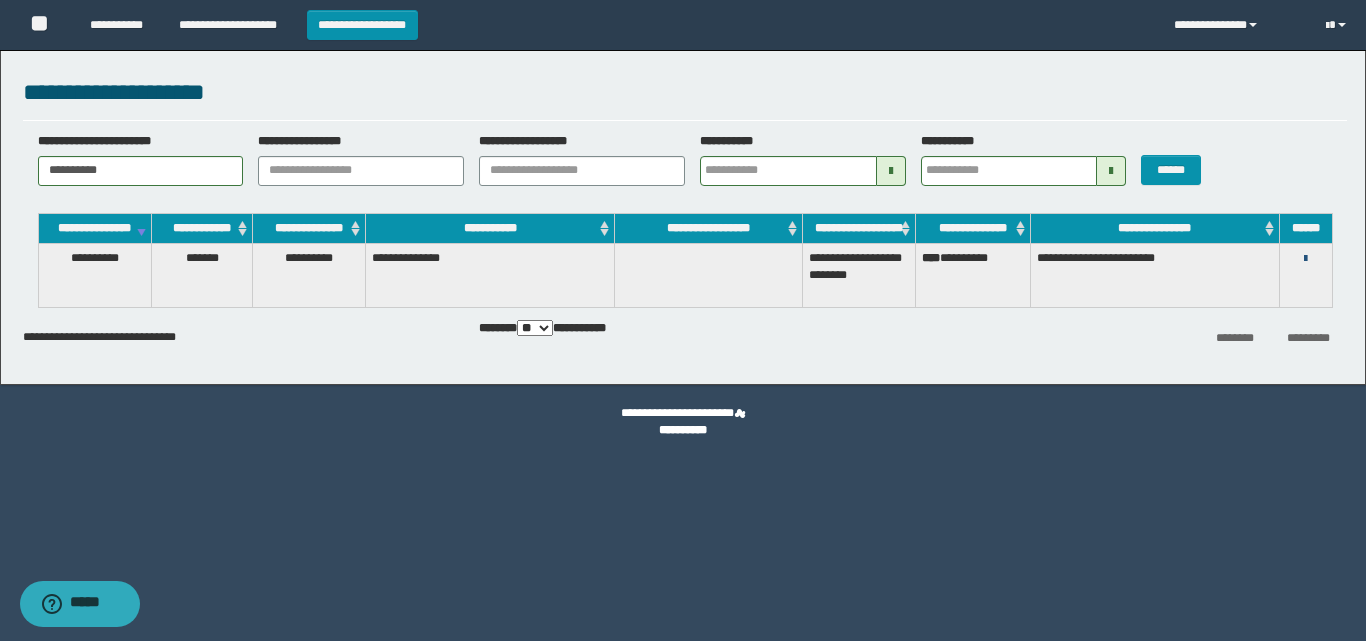 click at bounding box center [1305, 259] 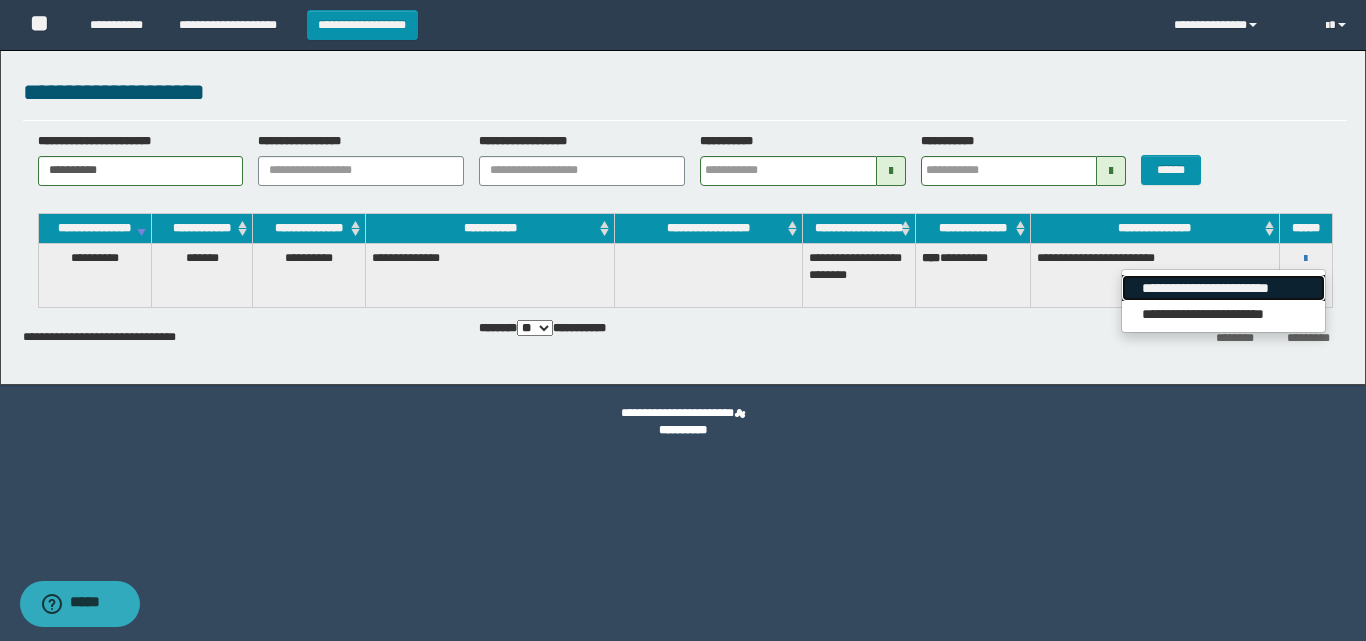 click on "**********" at bounding box center (1223, 288) 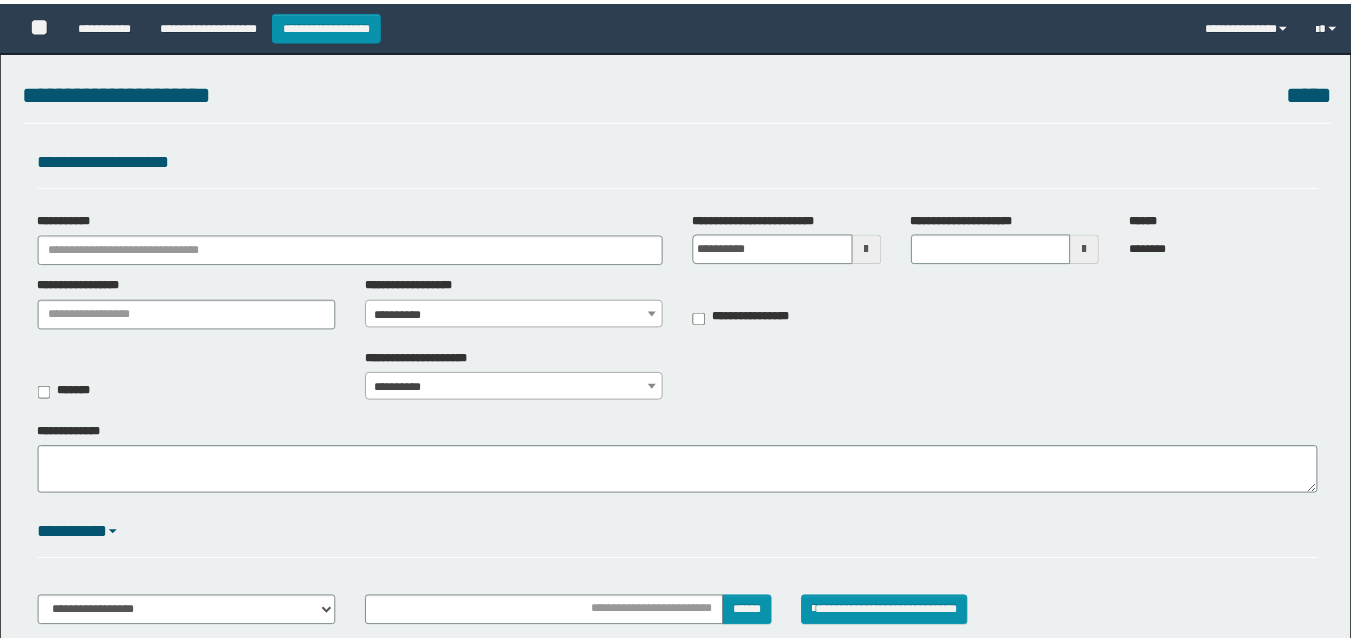 scroll, scrollTop: 0, scrollLeft: 0, axis: both 